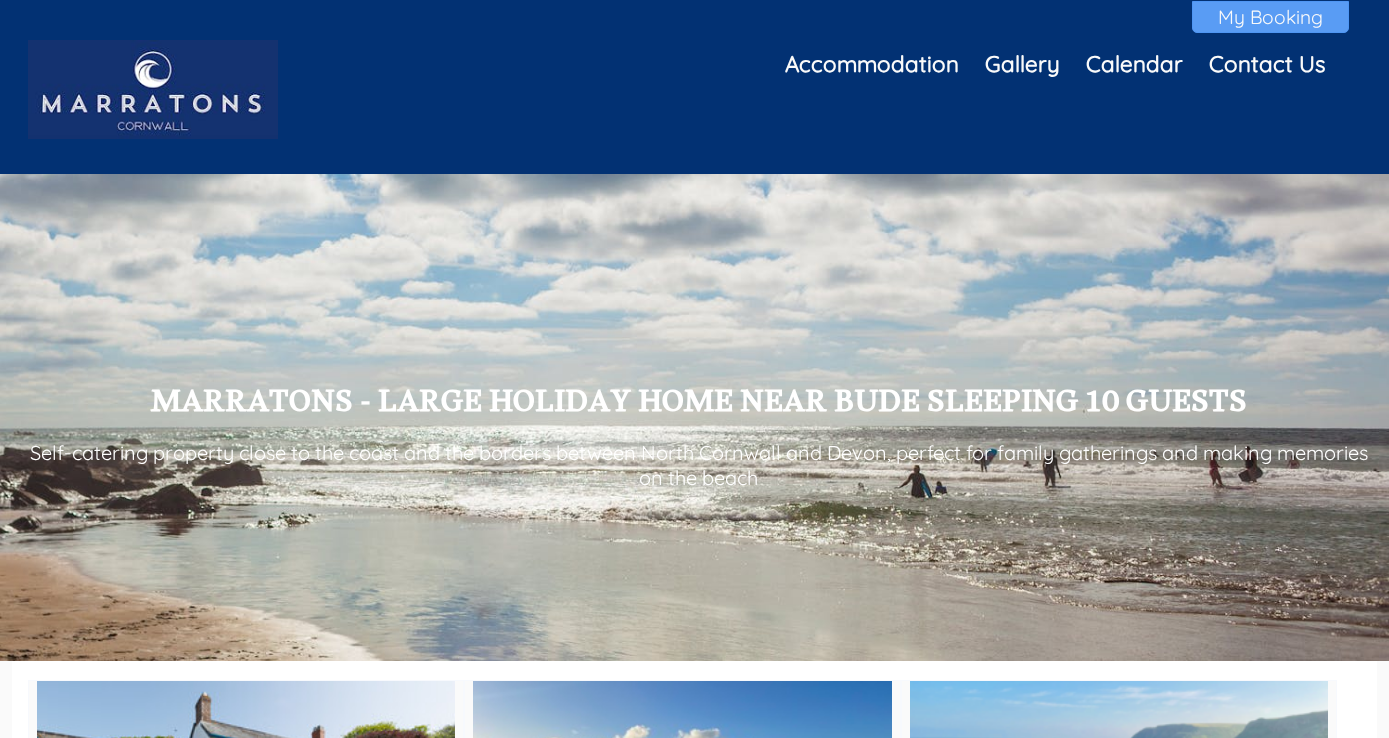 scroll, scrollTop: 0, scrollLeft: 0, axis: both 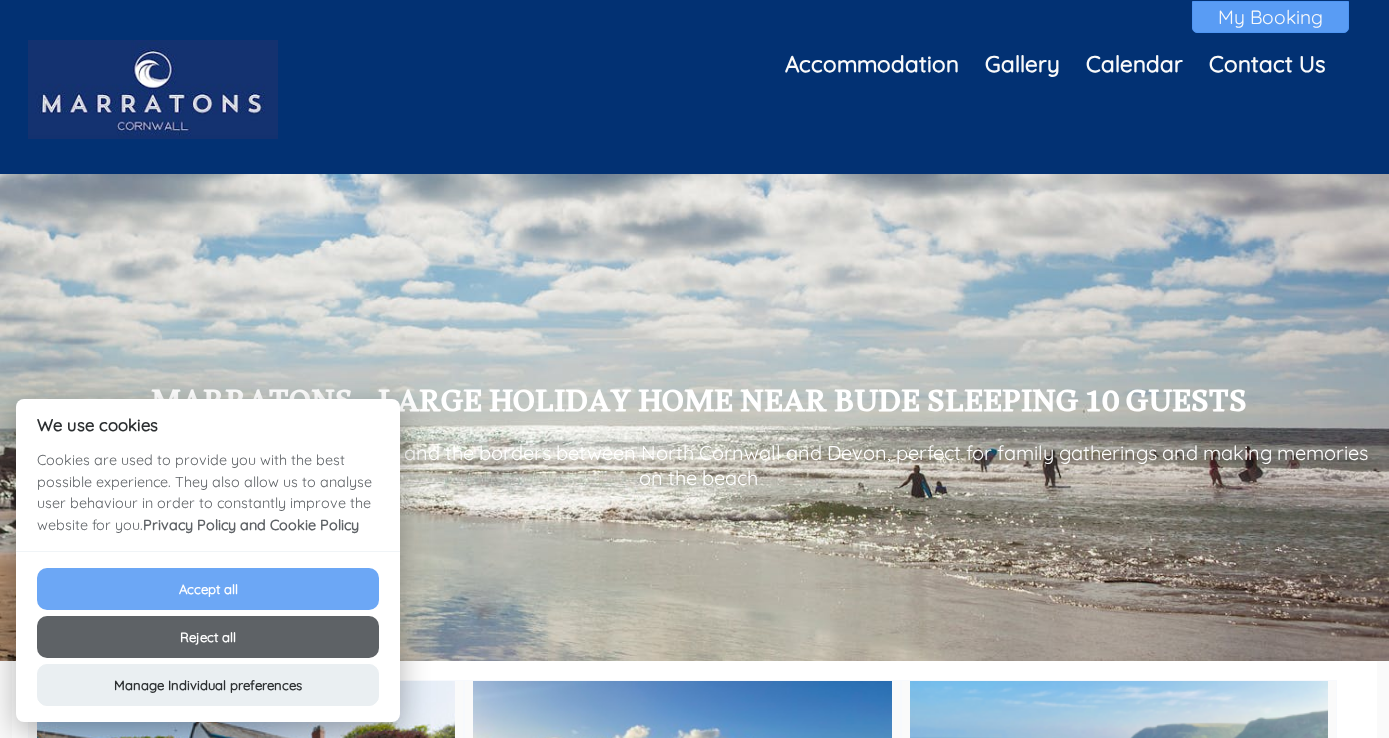 click on "Accept all" at bounding box center [208, 589] 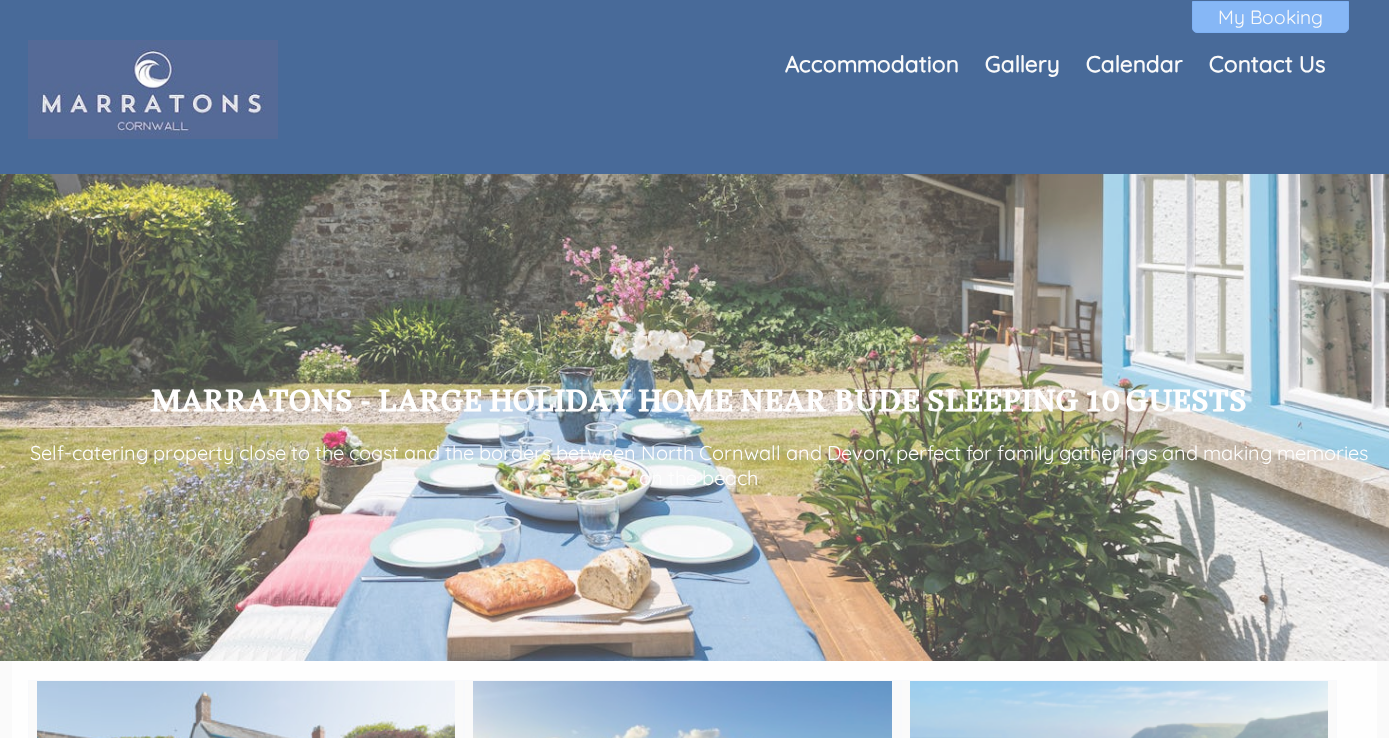 scroll, scrollTop: 0, scrollLeft: 0, axis: both 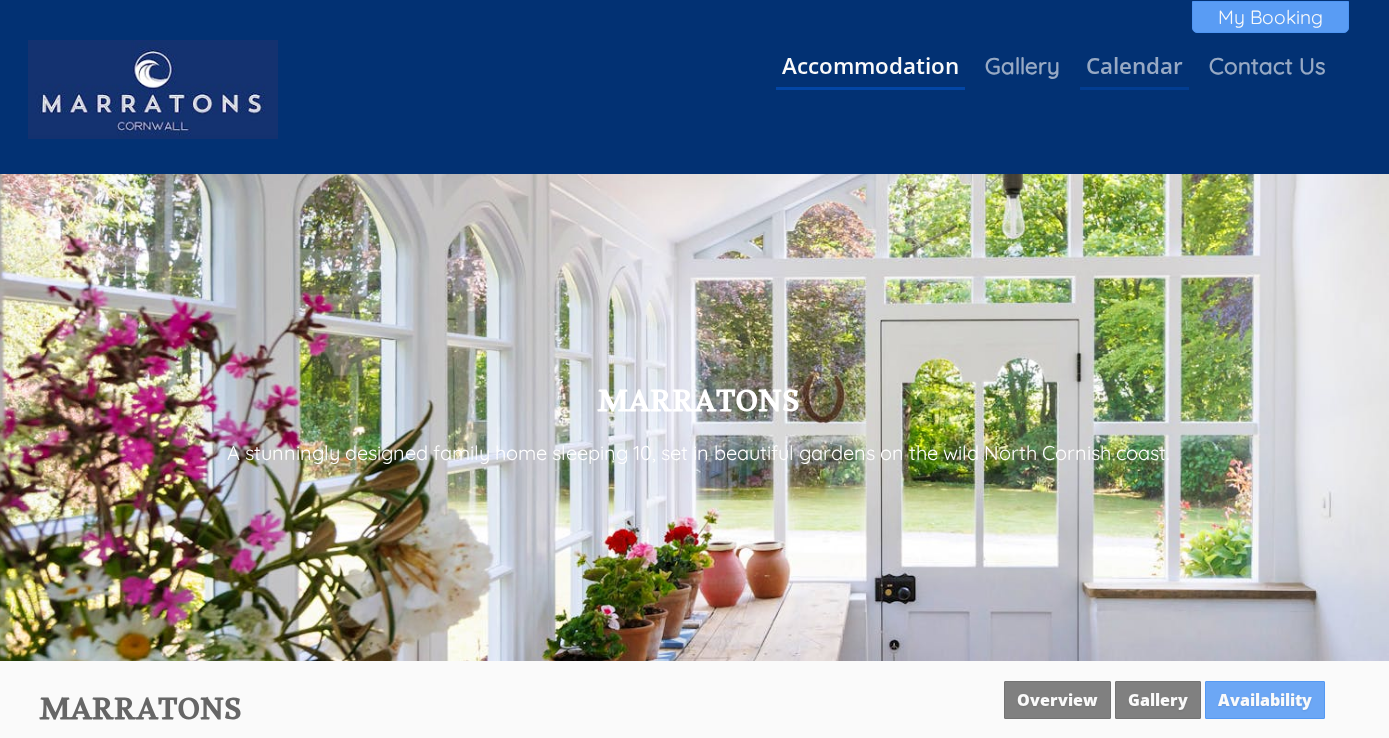 click on "Accommodation" at bounding box center [870, 65] 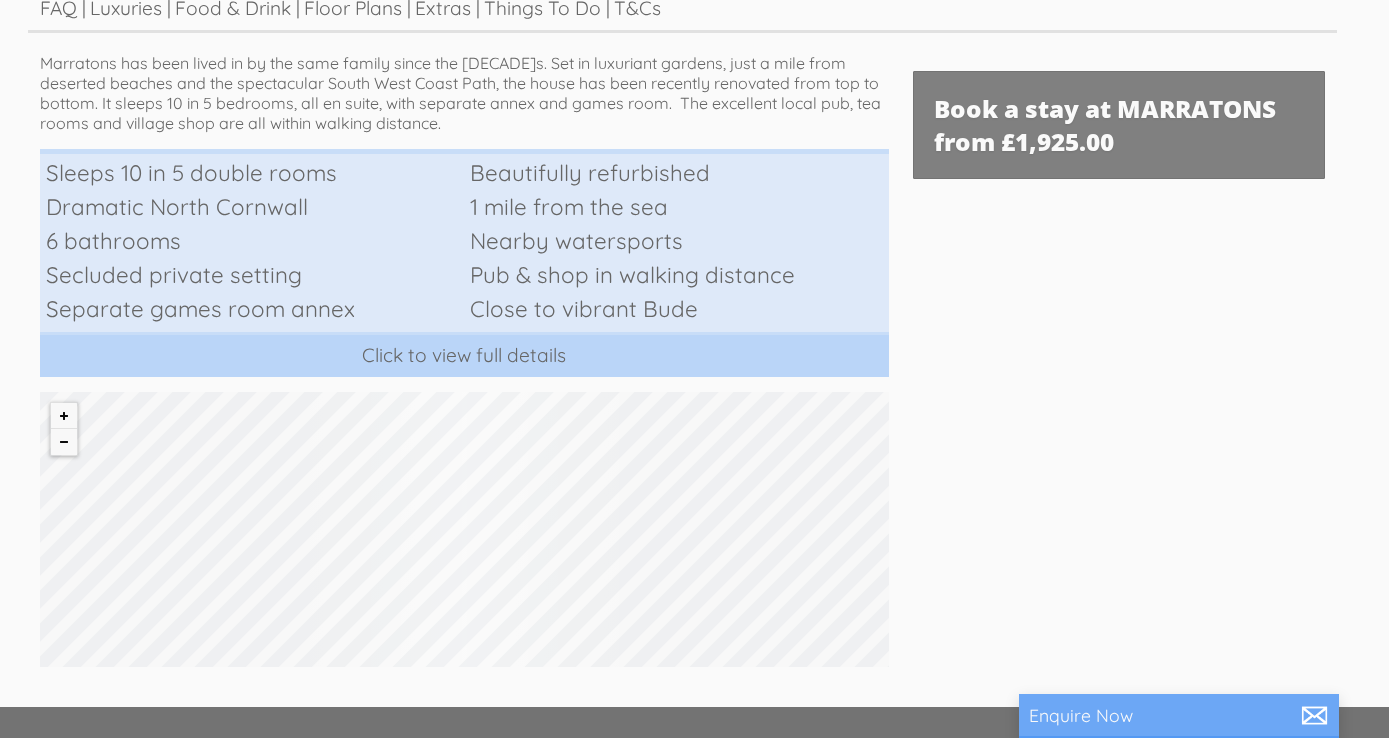 scroll, scrollTop: 794, scrollLeft: 0, axis: vertical 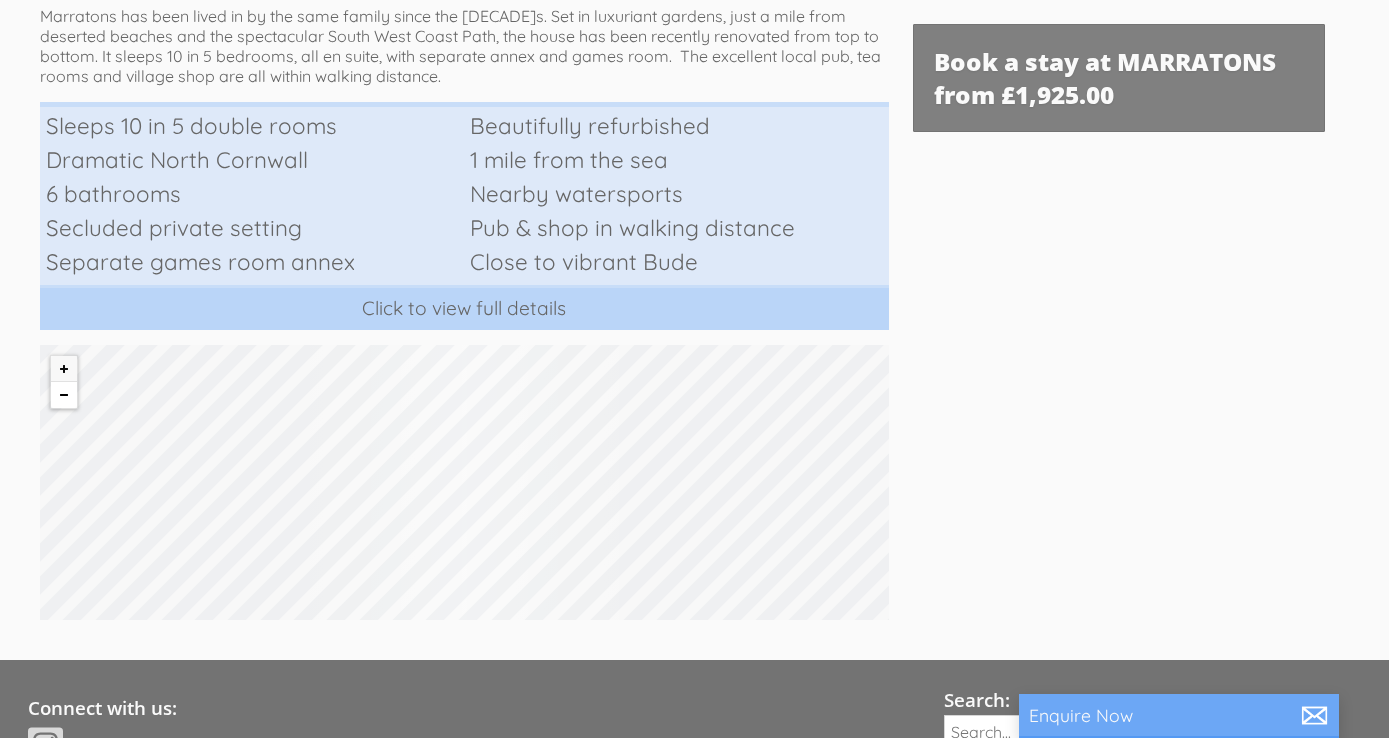 click at bounding box center [64, 395] 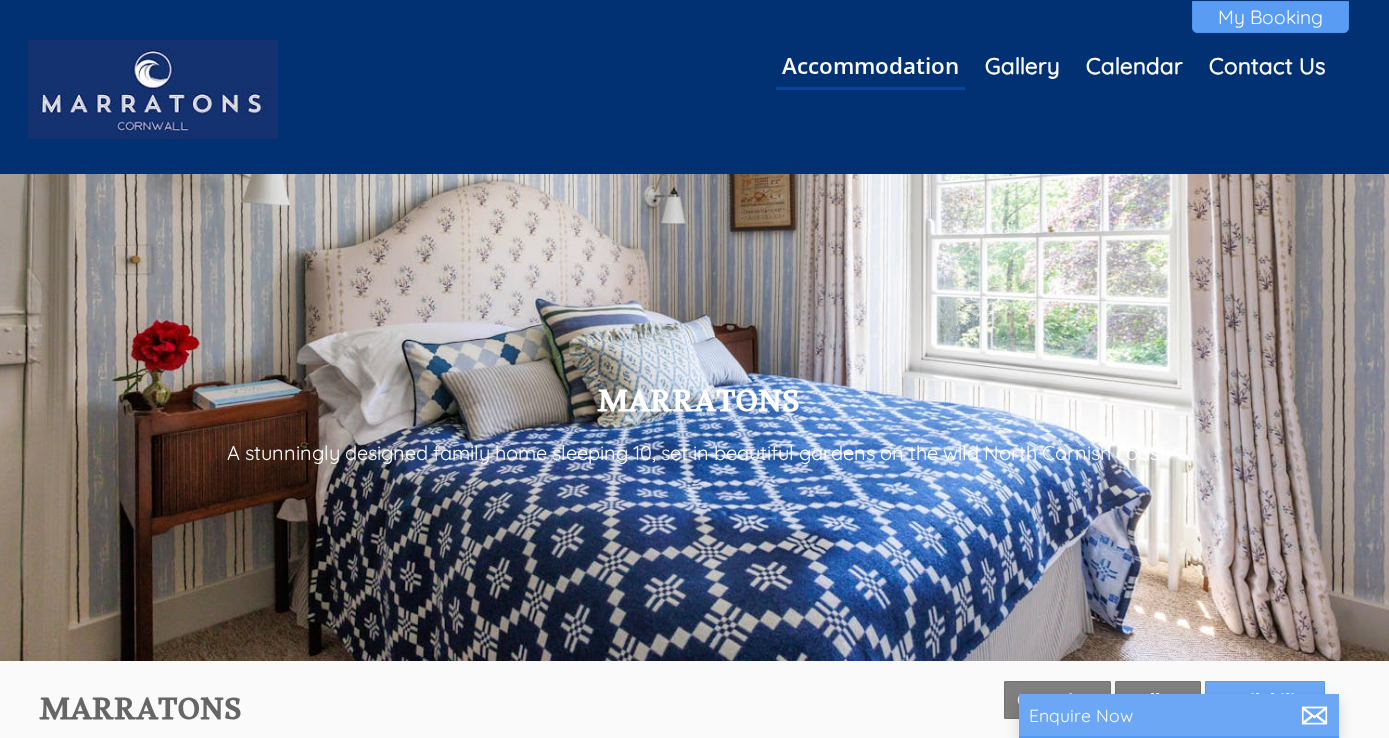 scroll, scrollTop: 0, scrollLeft: 0, axis: both 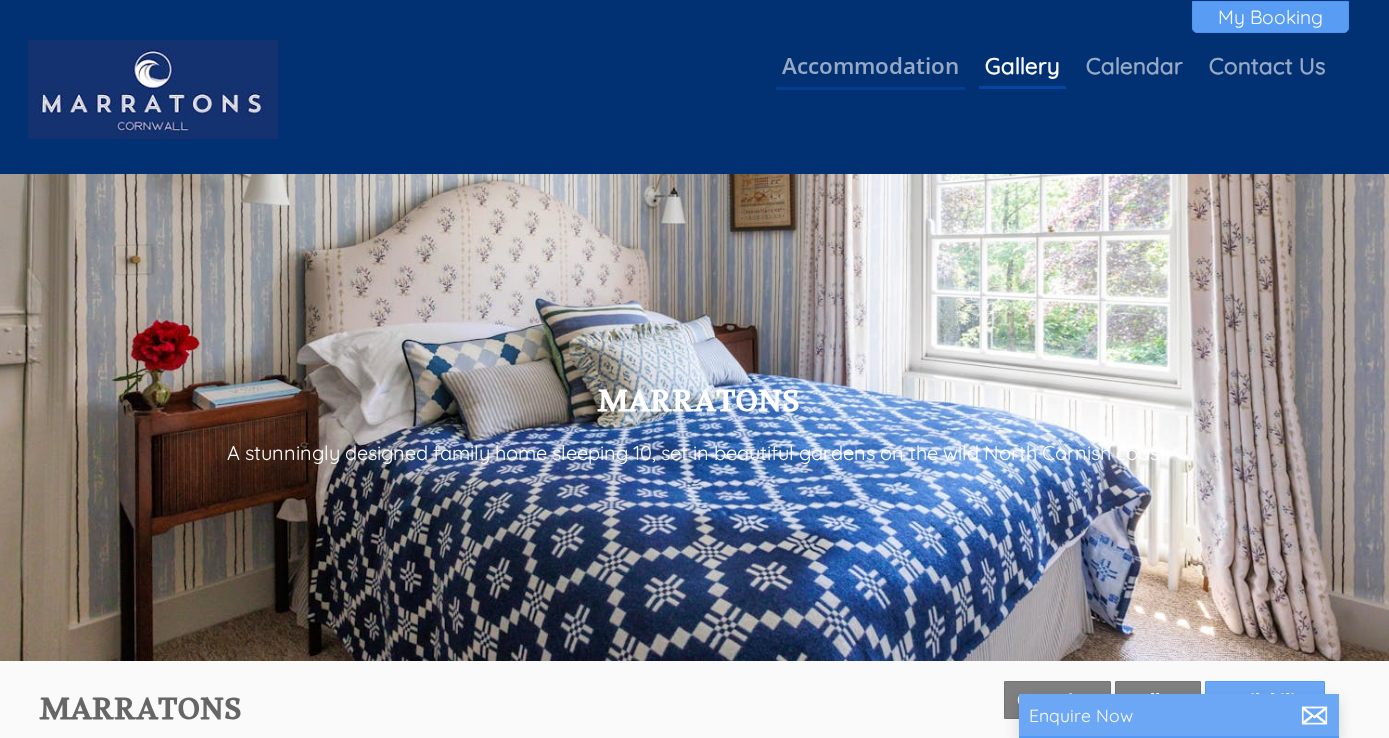 click on "Gallery" at bounding box center [1022, 66] 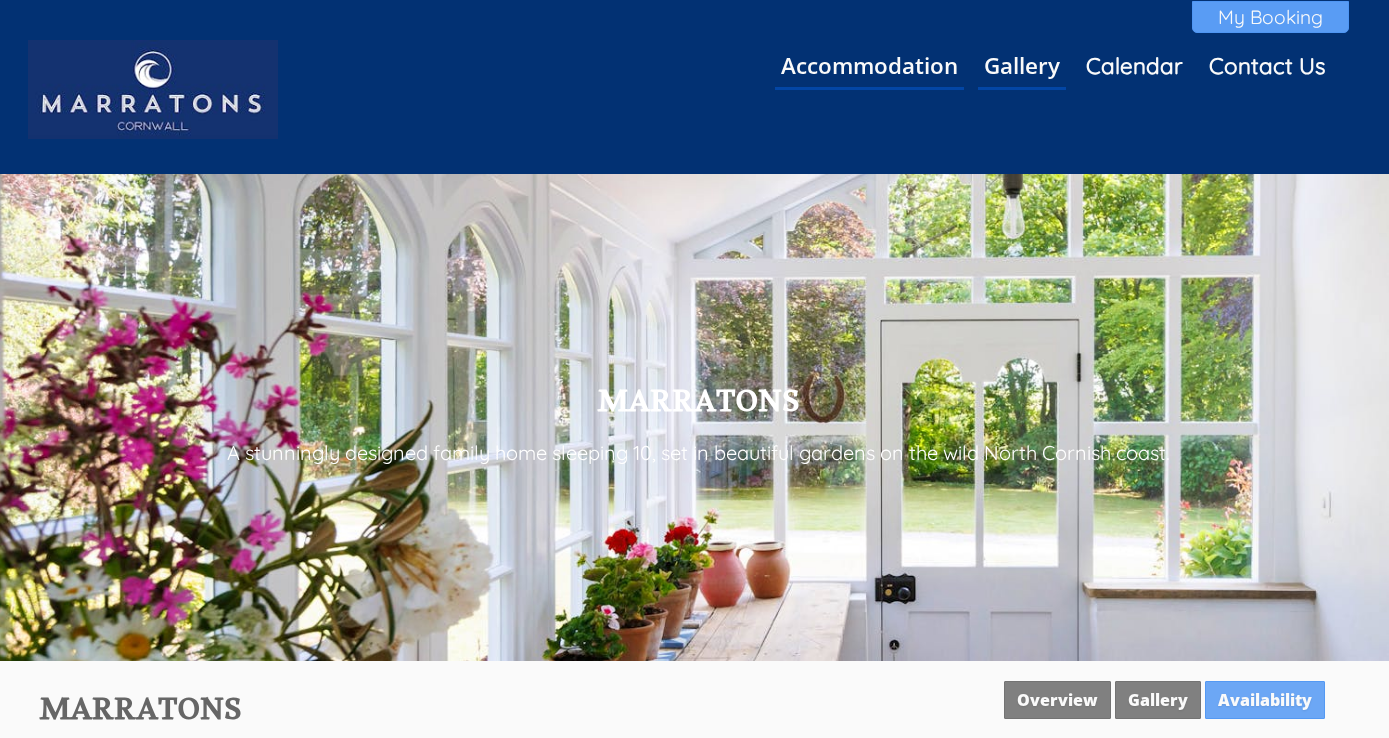 scroll, scrollTop: 0, scrollLeft: 0, axis: both 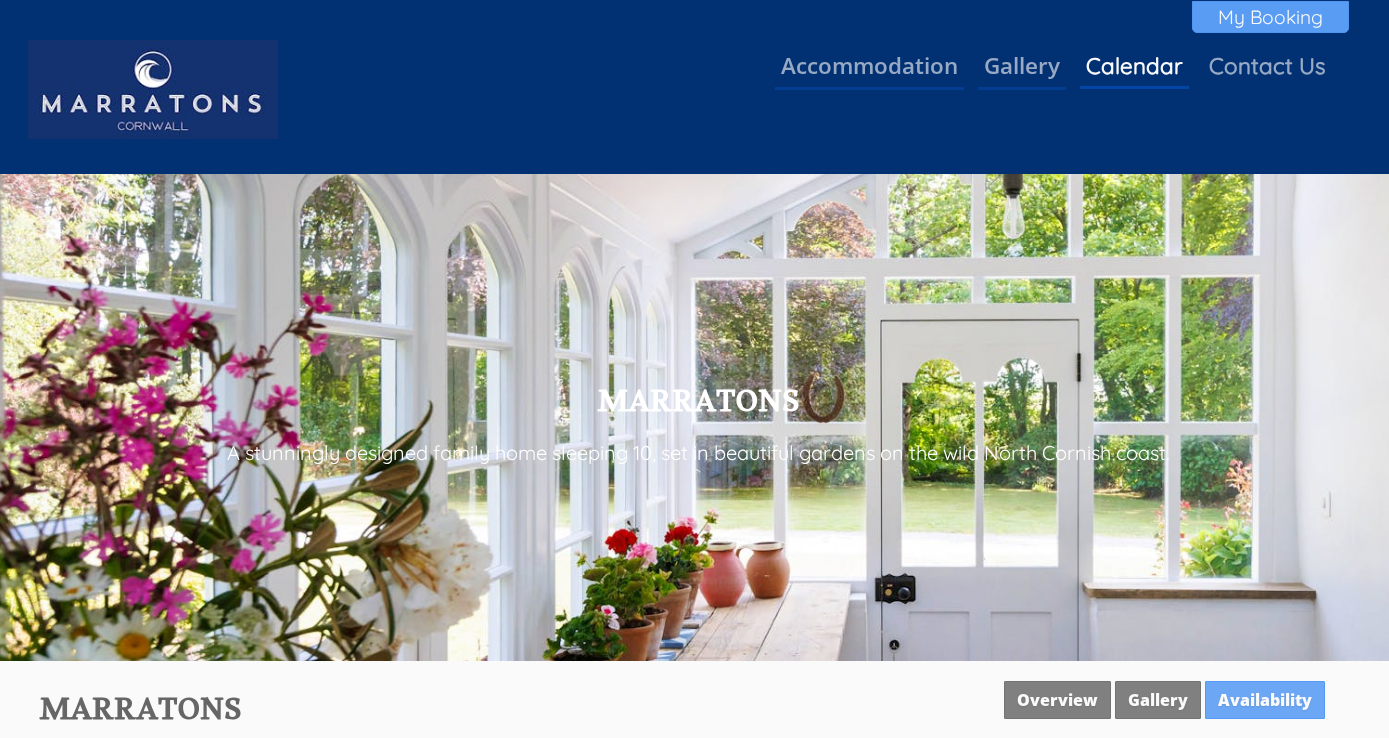 click on "Calendar" at bounding box center (1134, 66) 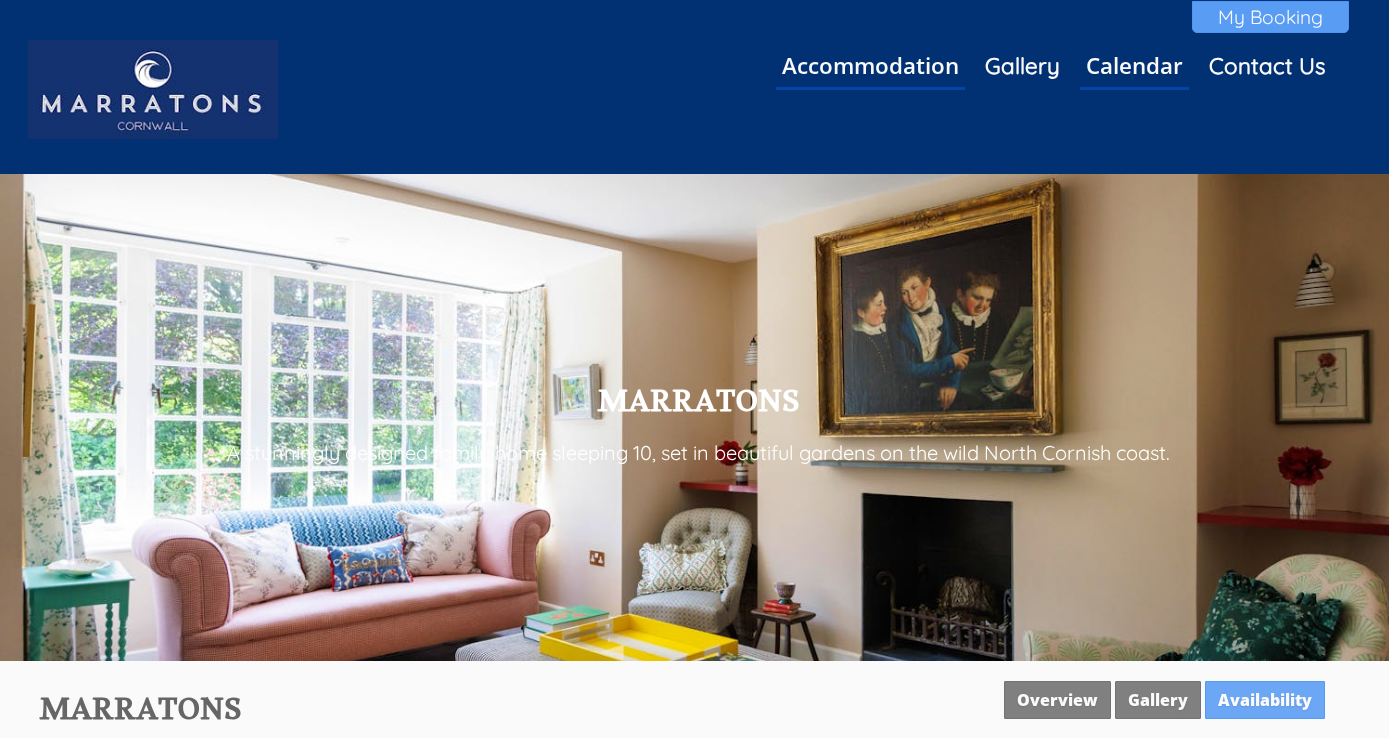click on "My Booking" at bounding box center (1270, 17) 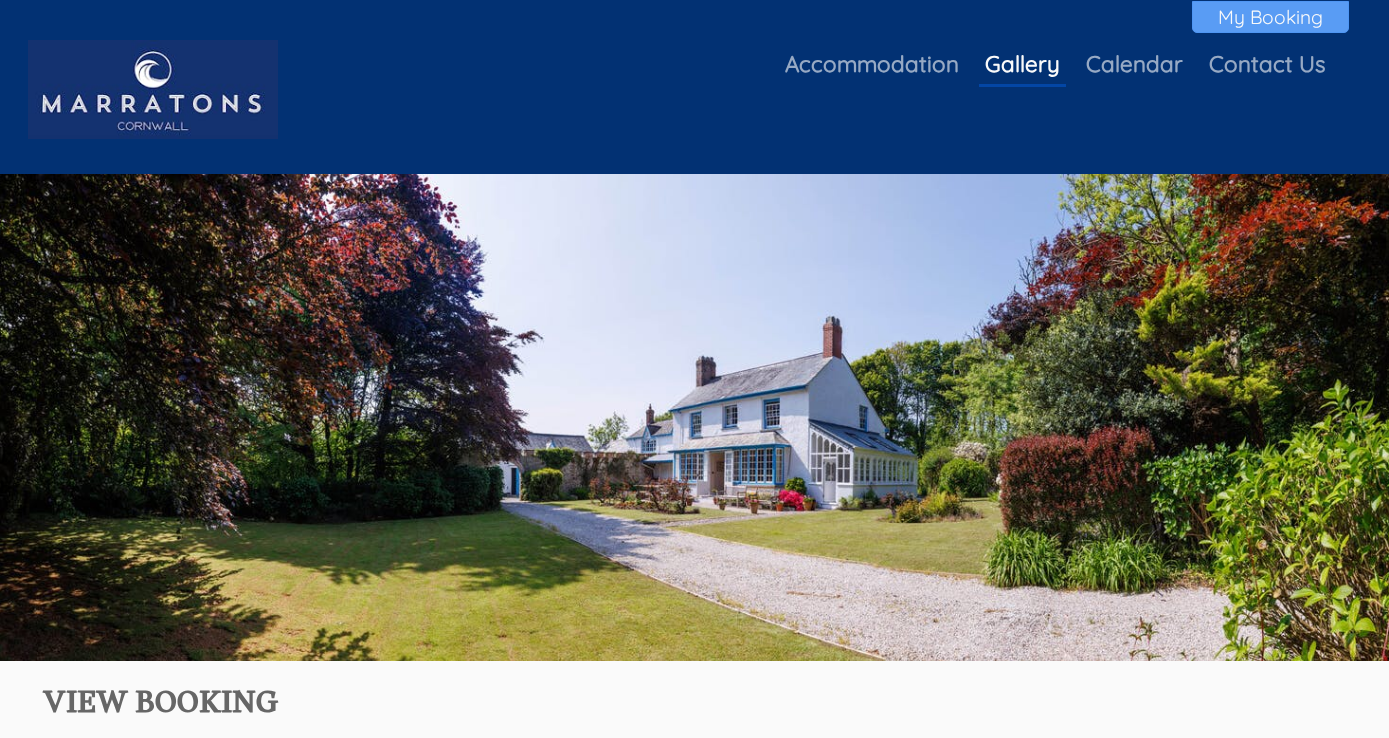 scroll, scrollTop: 0, scrollLeft: 0, axis: both 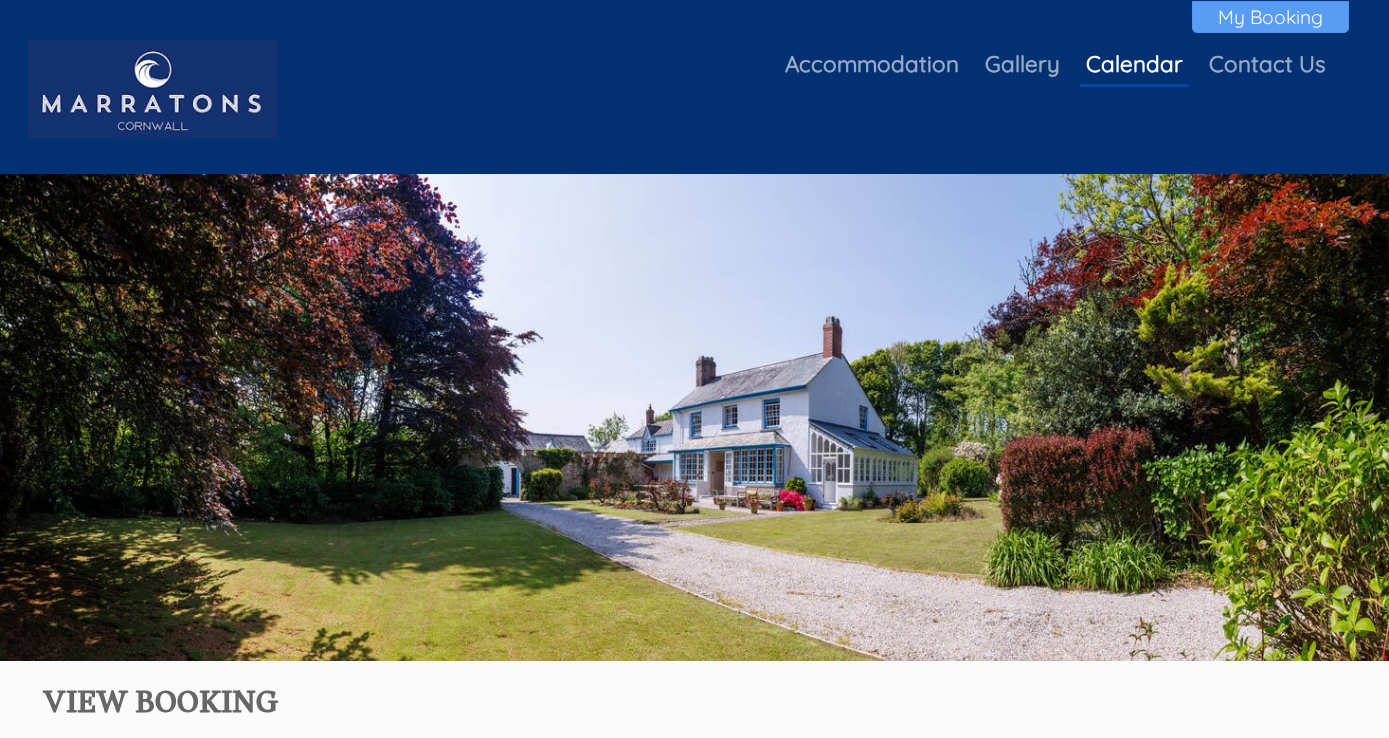 click on "Calendar" at bounding box center (1134, 64) 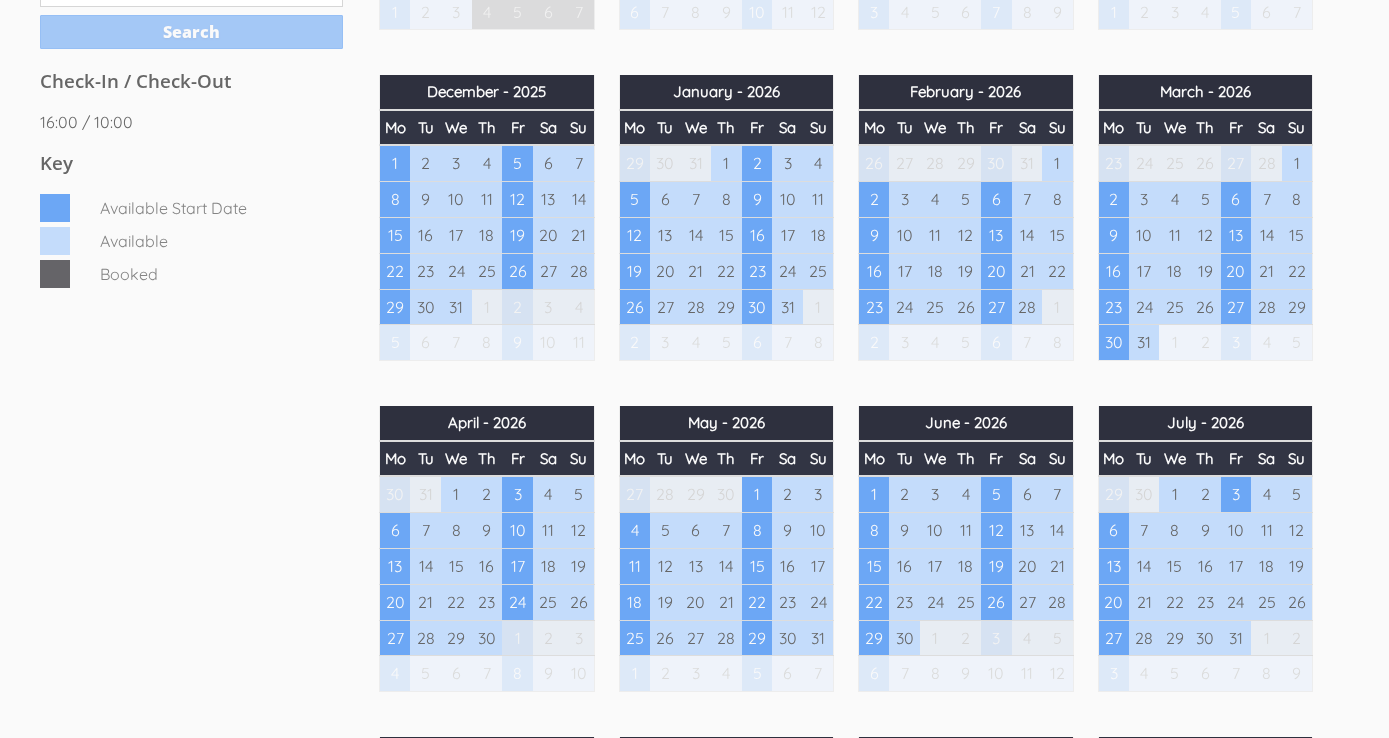 scroll, scrollTop: 1025, scrollLeft: 0, axis: vertical 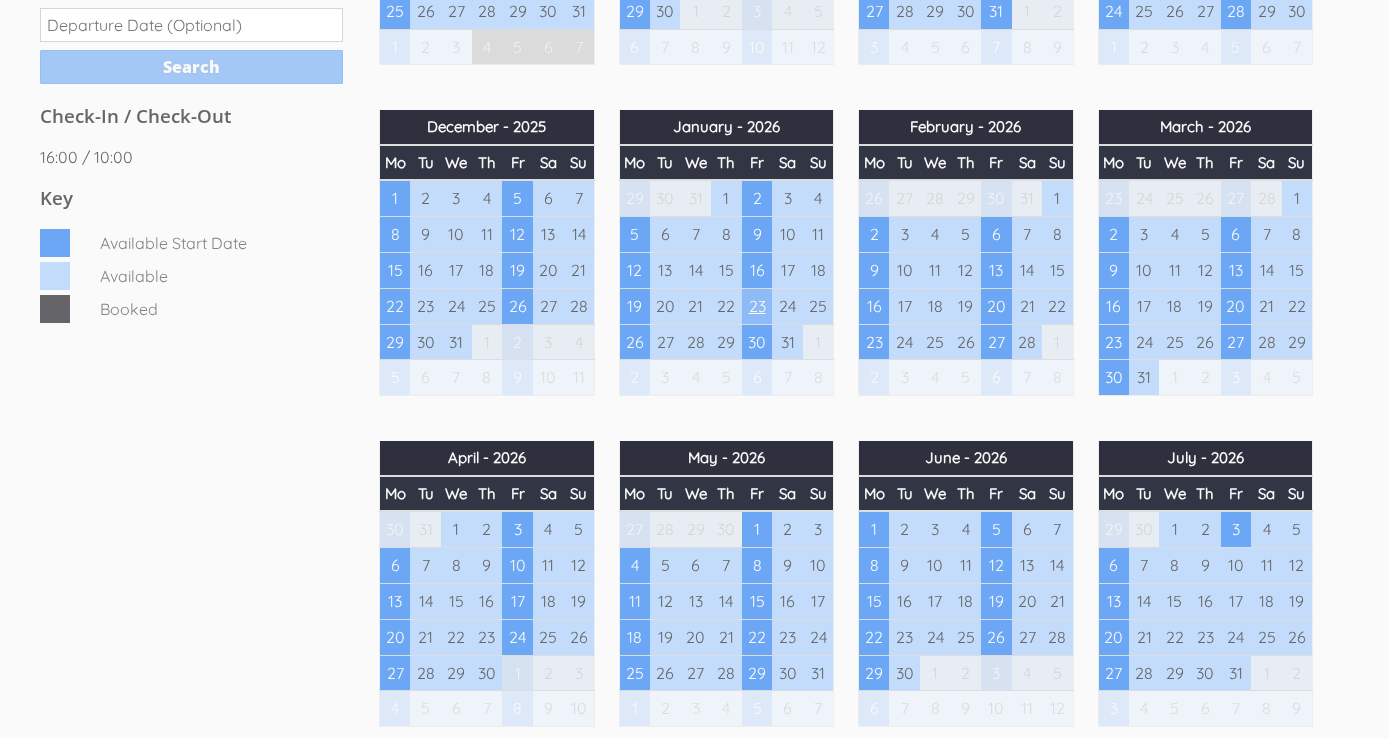 click on "23" at bounding box center [757, 306] 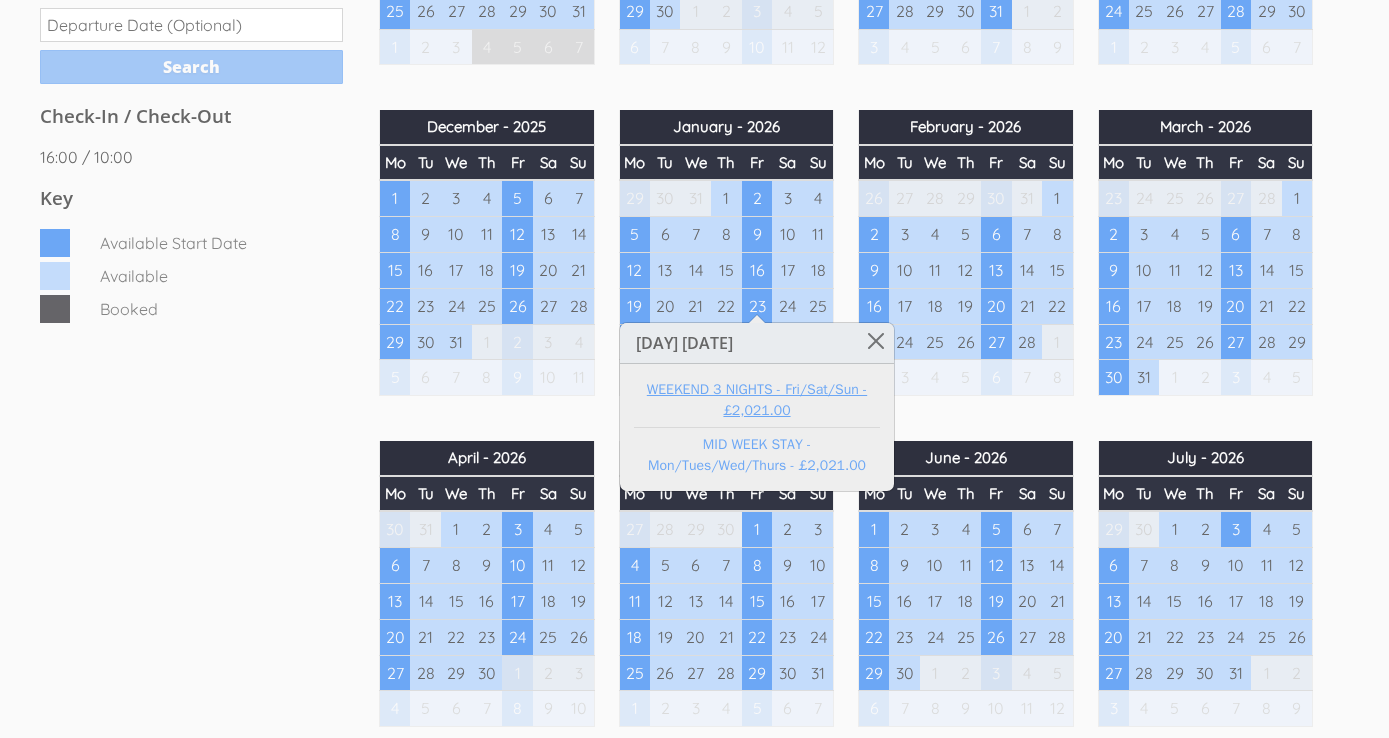 click on "WEEKEND 3 NIGHTS - Fri/Sat/Sun  - £2,021.00" at bounding box center (757, 400) 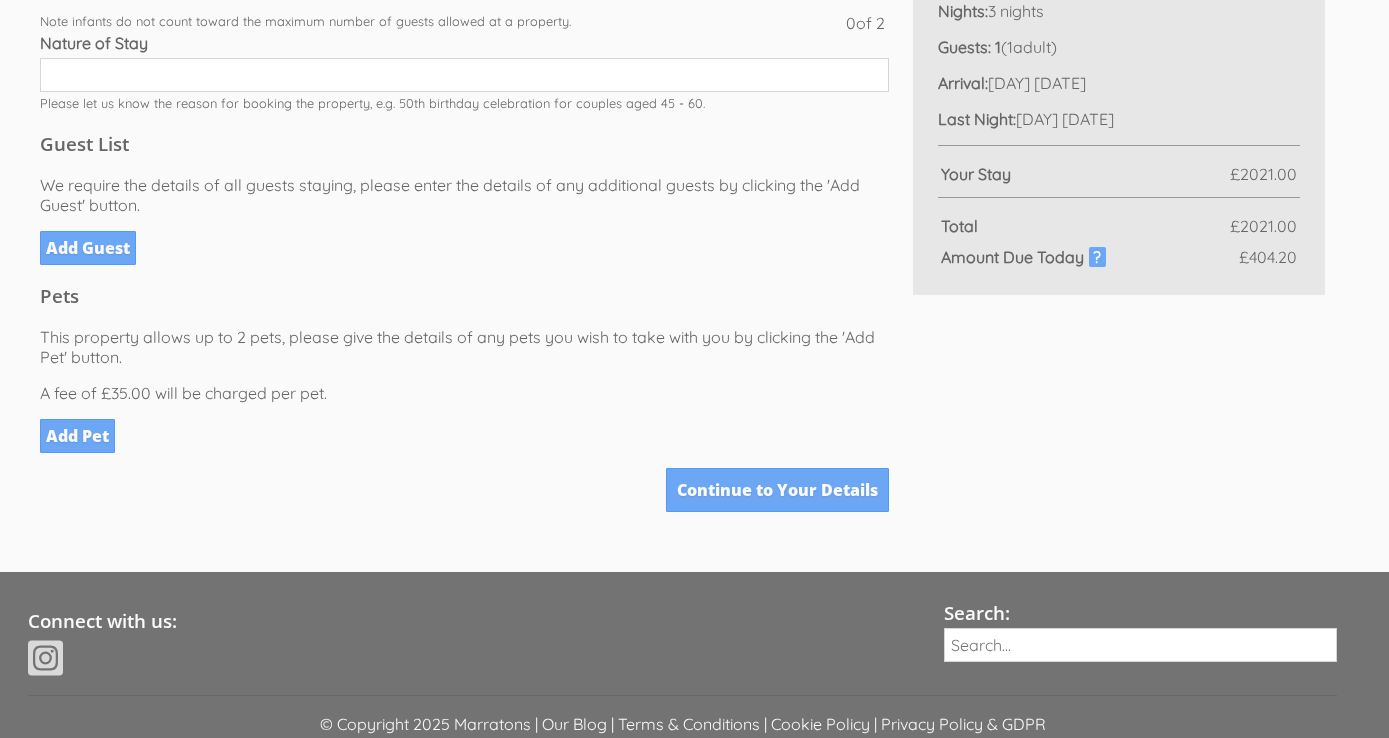 scroll, scrollTop: 681, scrollLeft: 0, axis: vertical 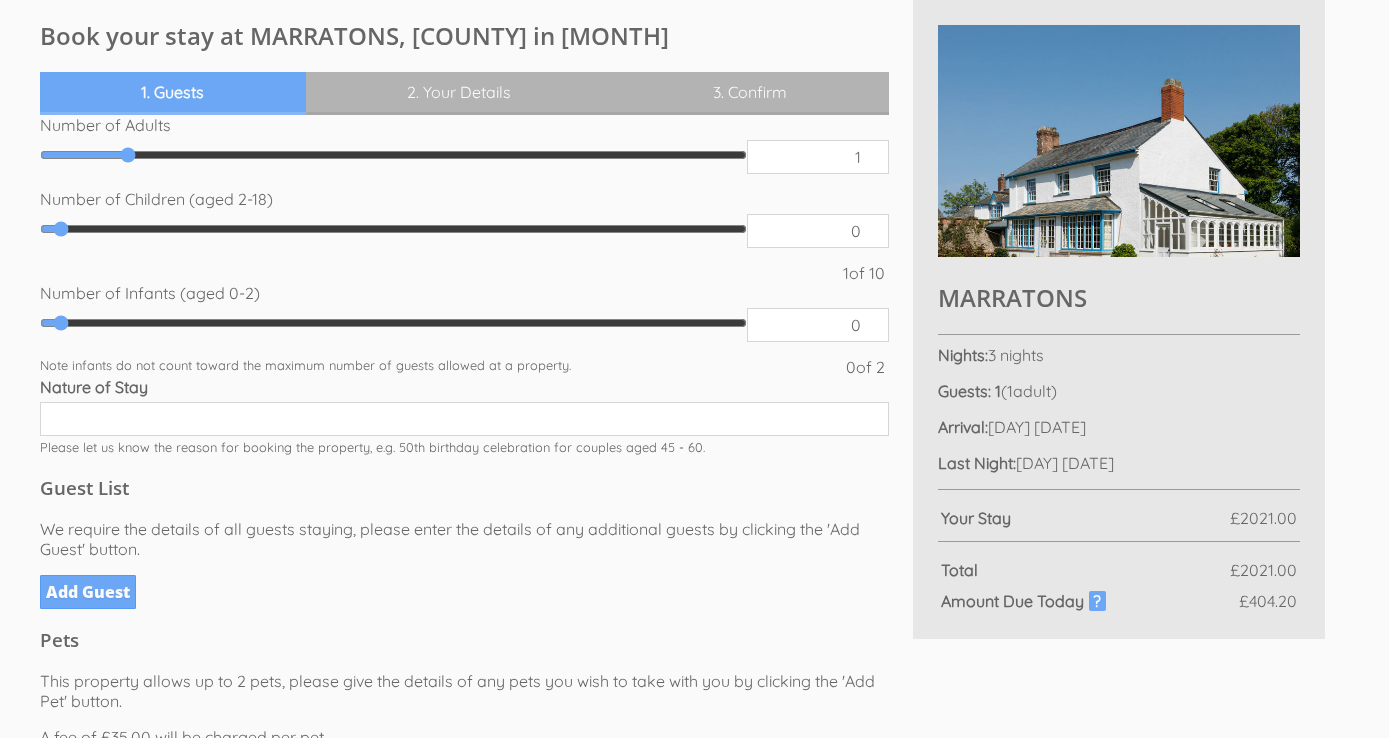 type on "2" 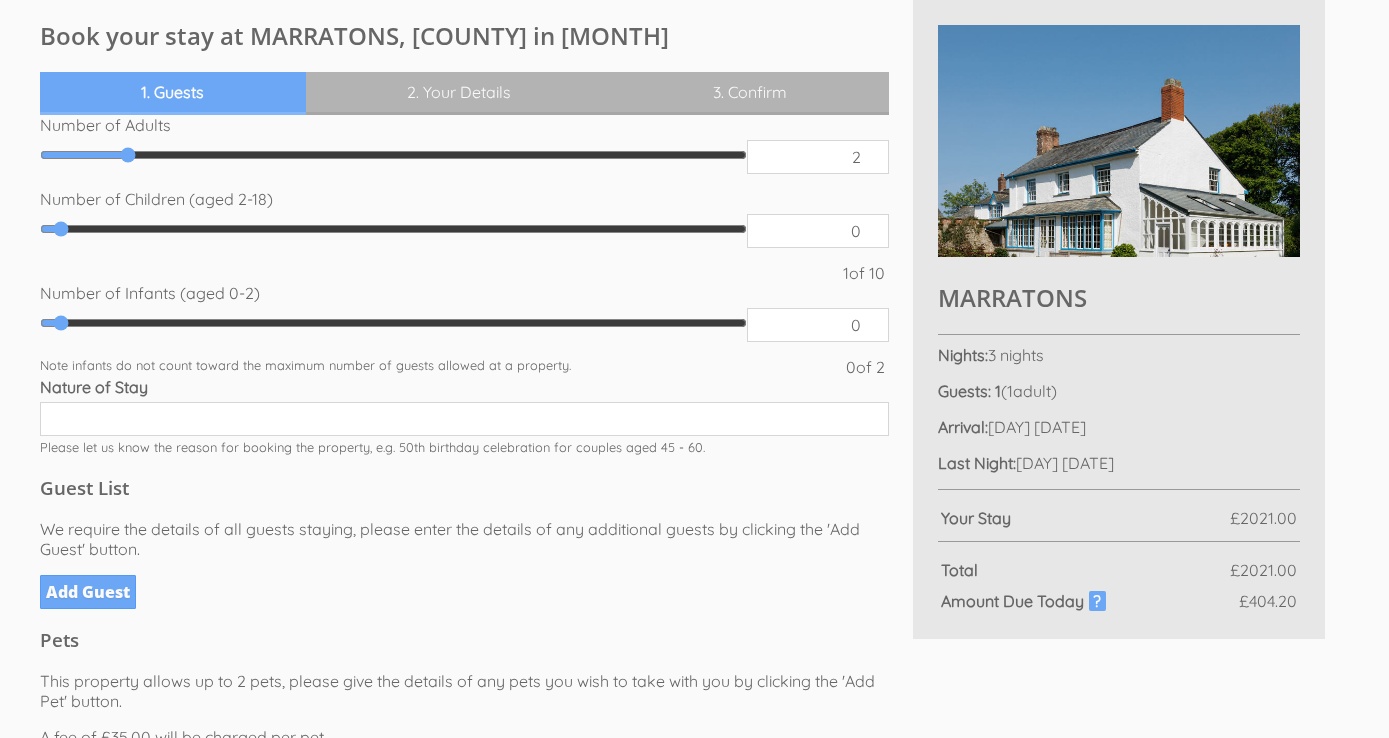 type on "2" 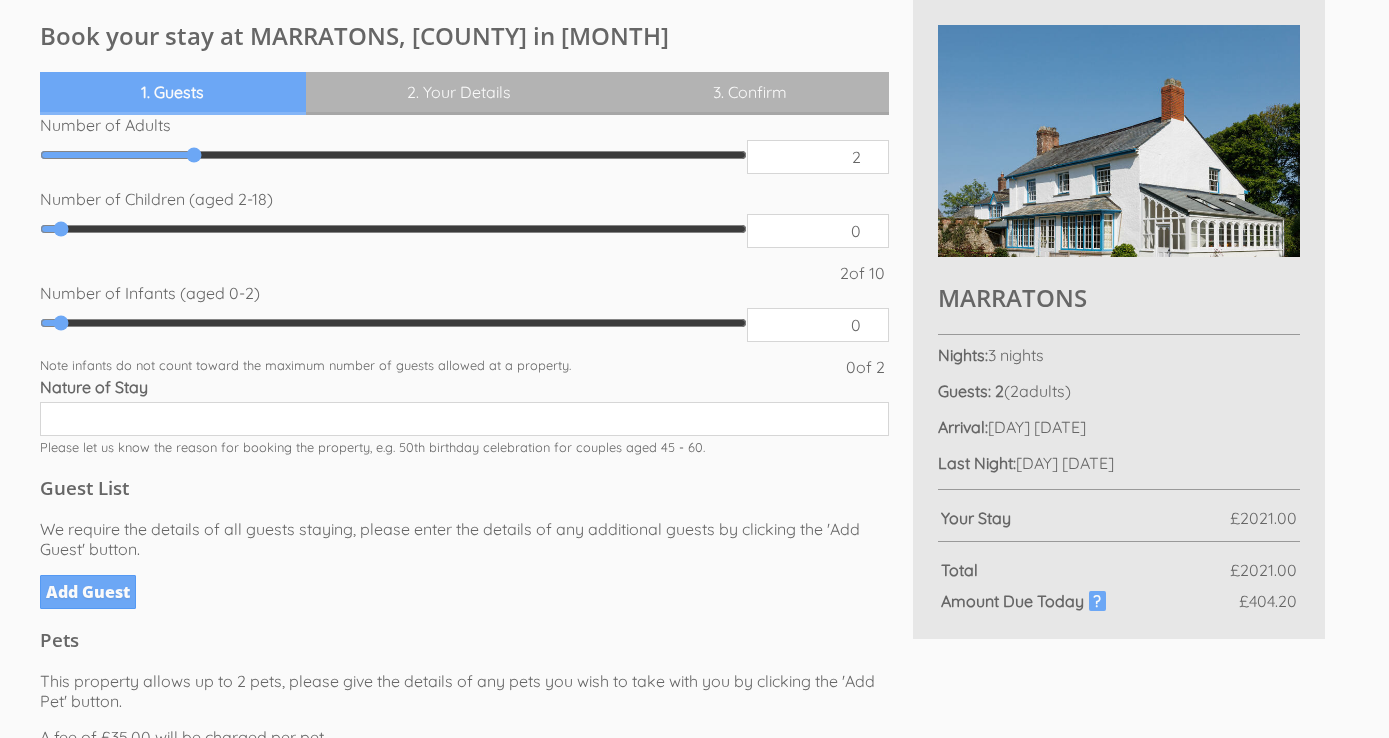 click on "2" at bounding box center [817, 157] 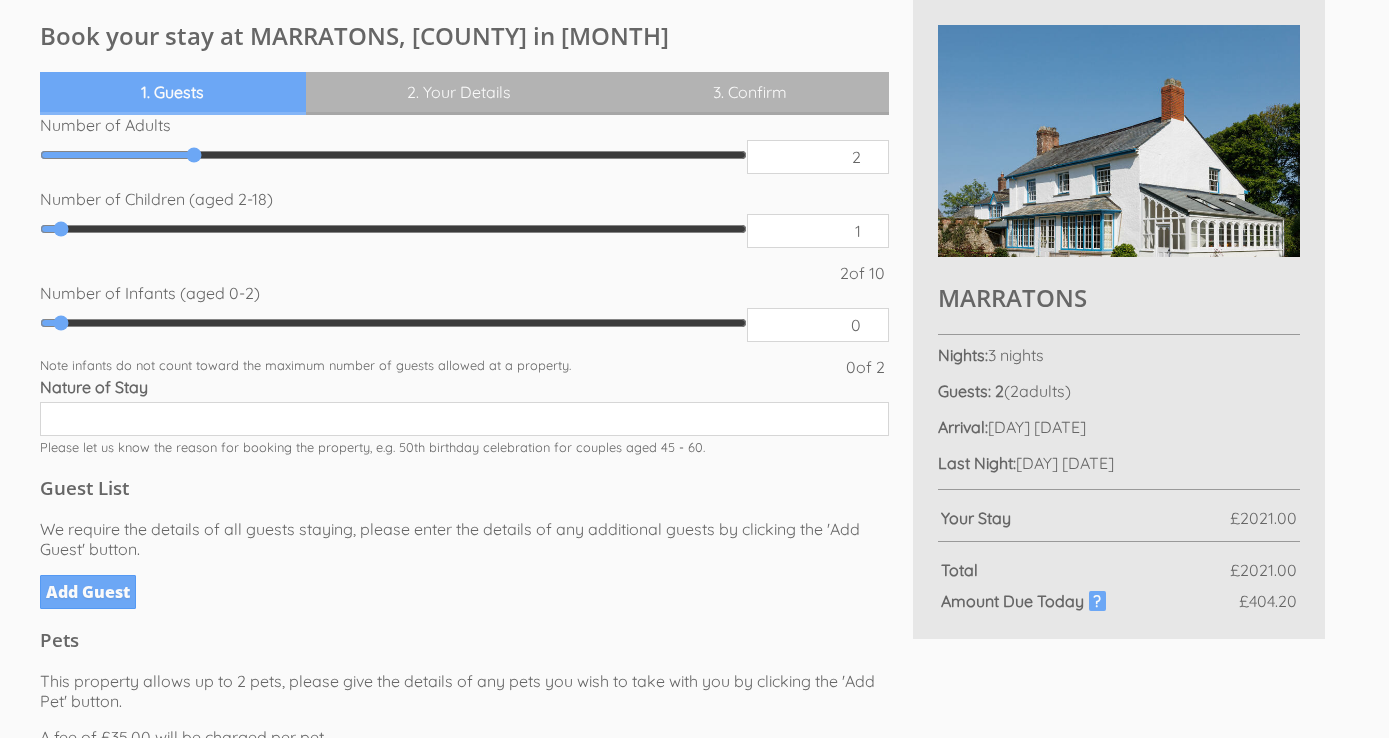 type on "1" 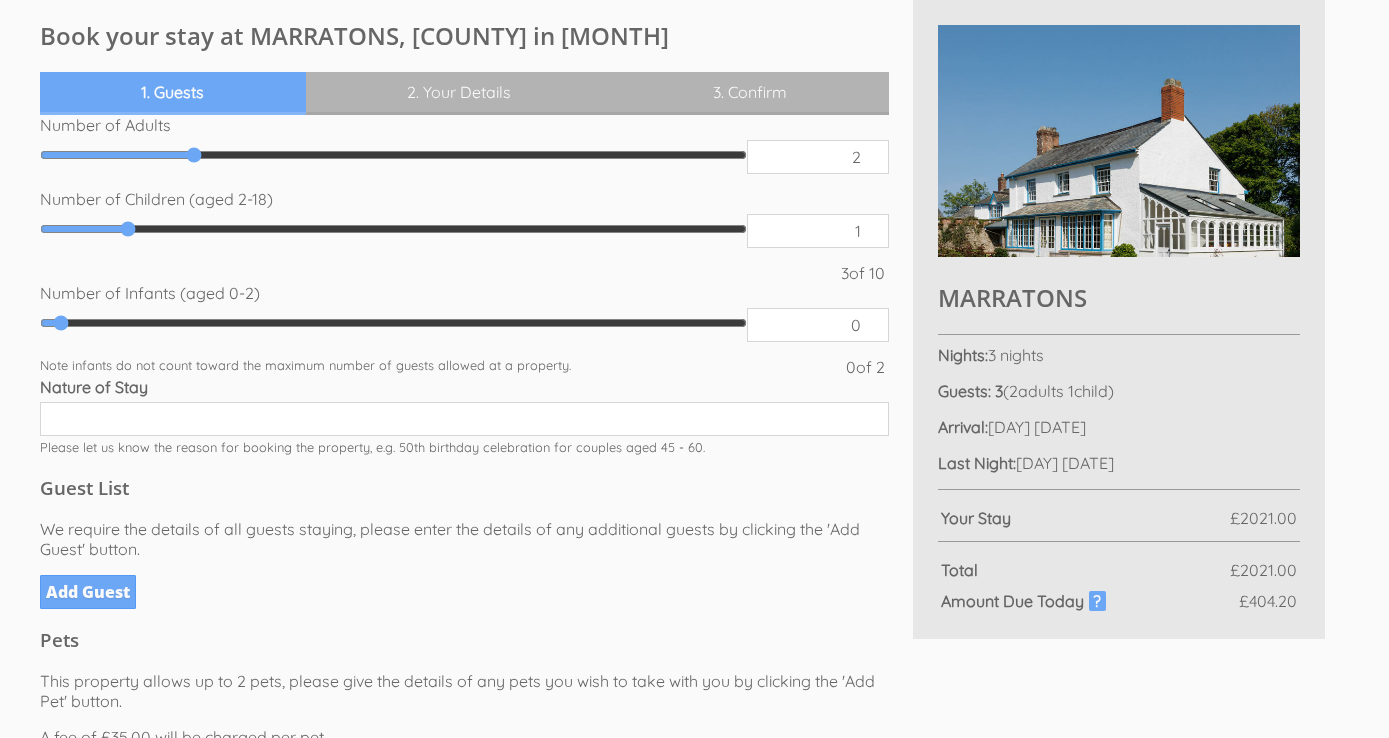 click on "1" at bounding box center [817, 231] 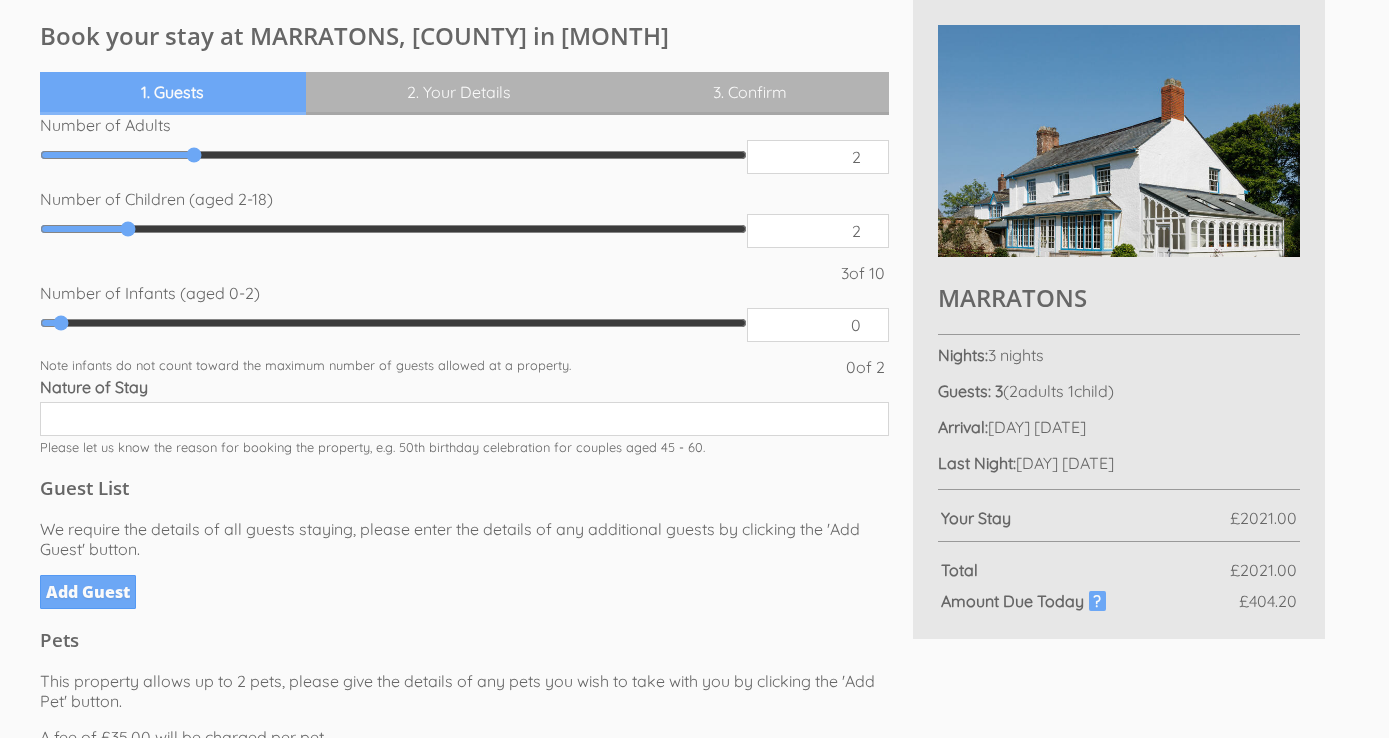 type on "2" 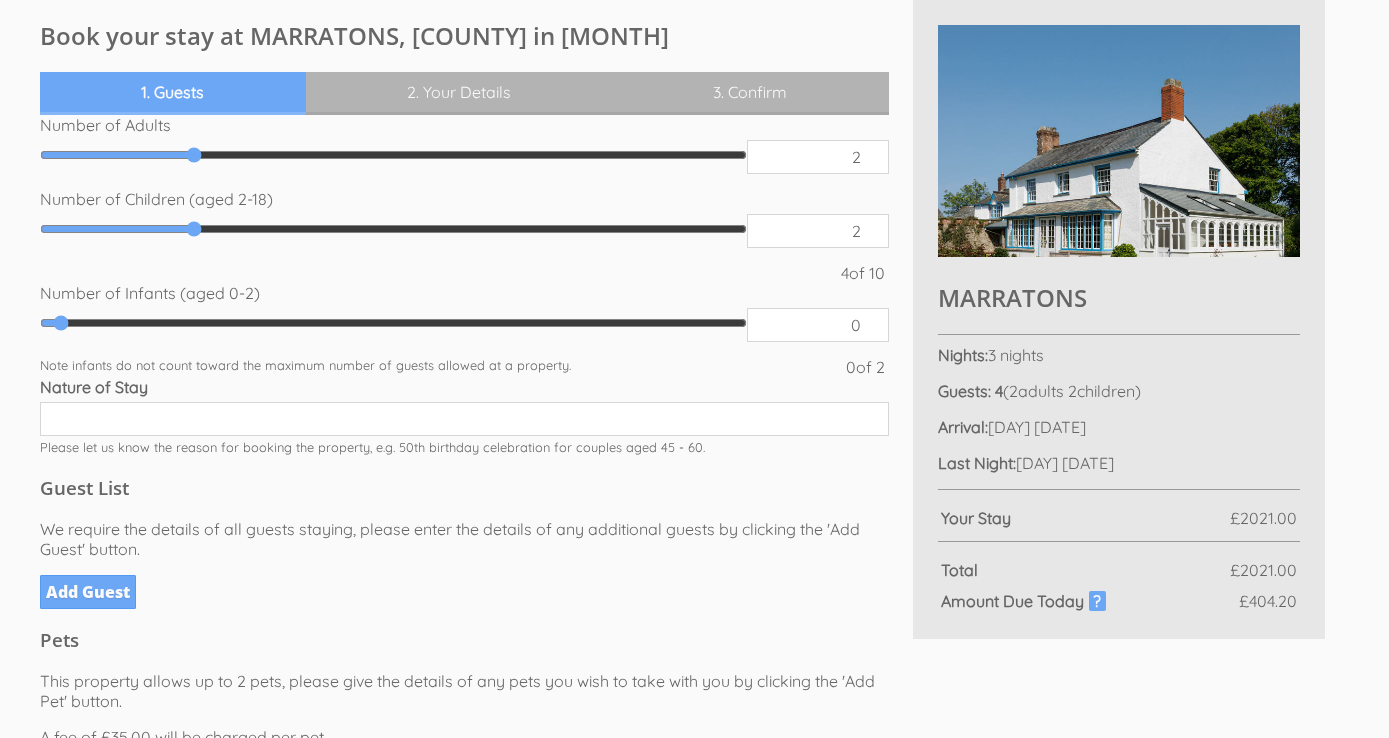 click on "2" at bounding box center (817, 231) 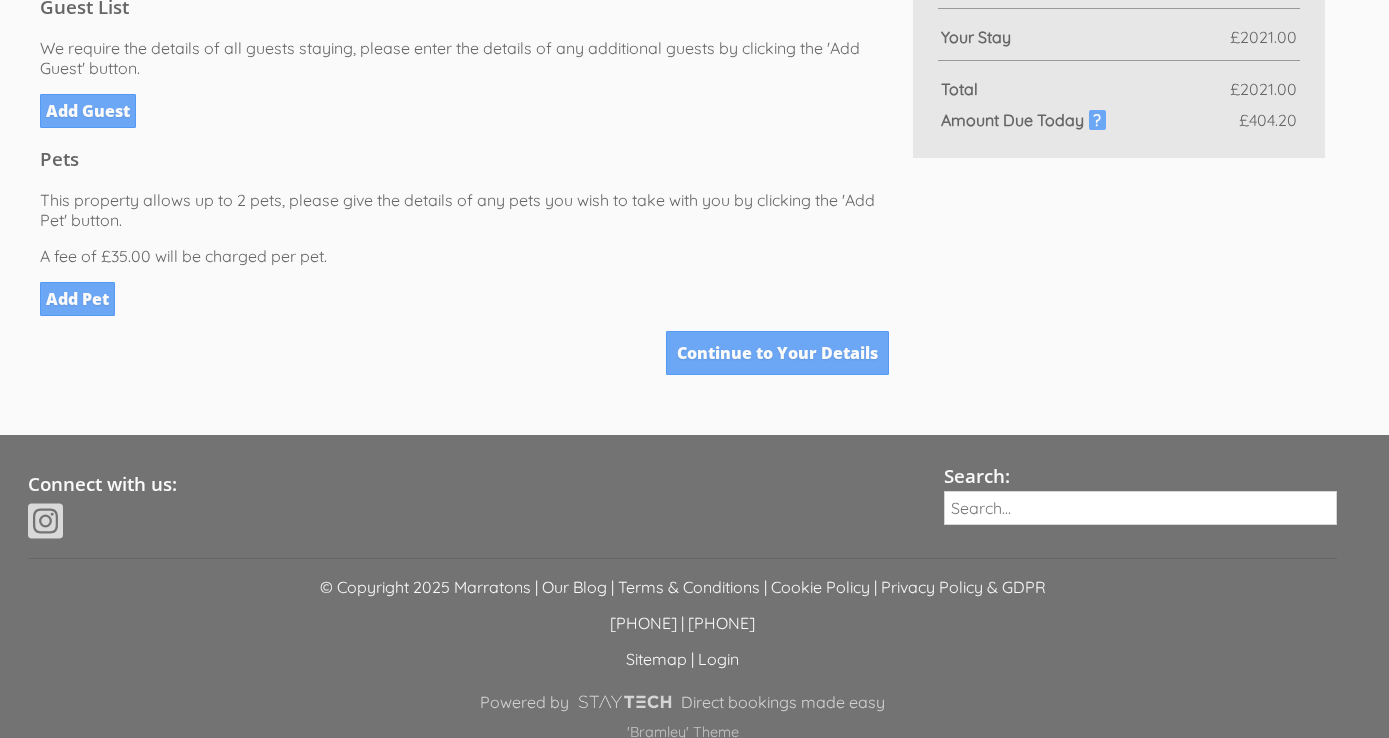 scroll, scrollTop: 1170, scrollLeft: 0, axis: vertical 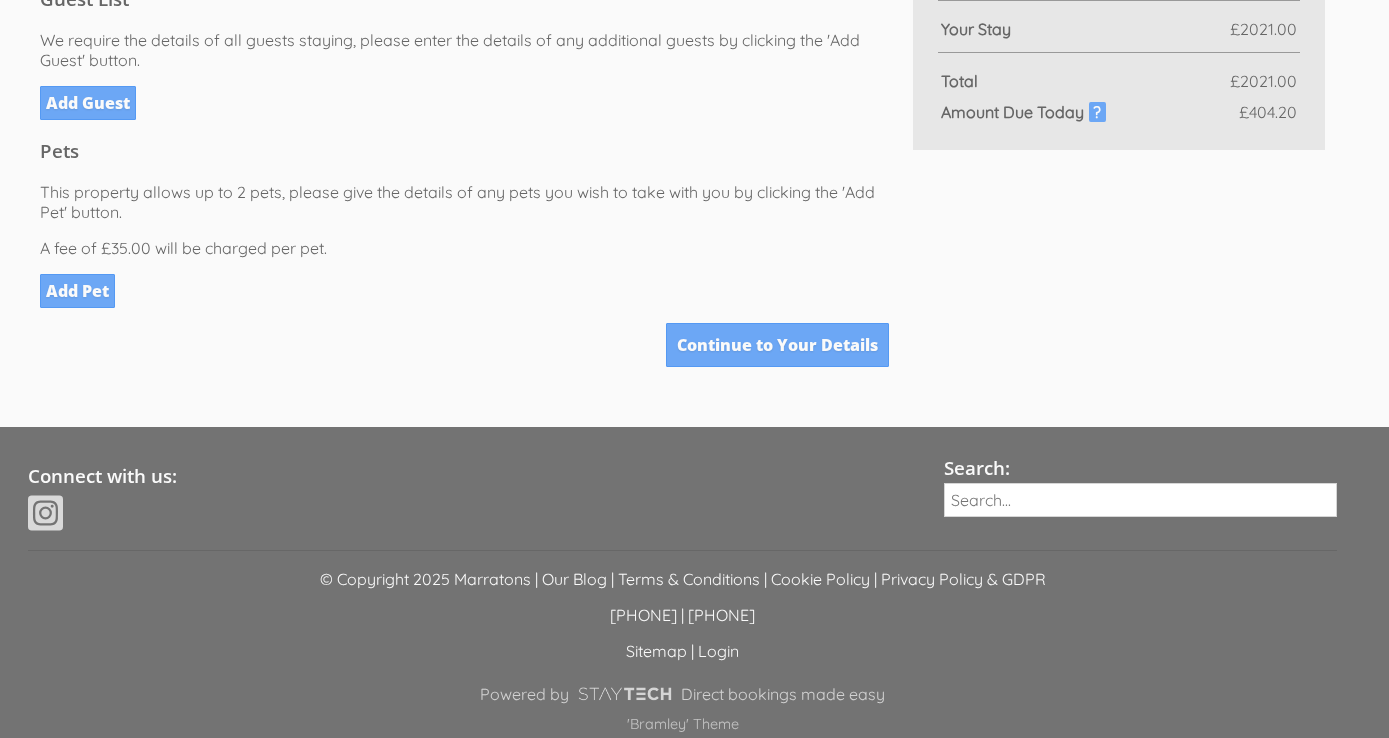 click on "Guest List" at bounding box center [464, -2] 